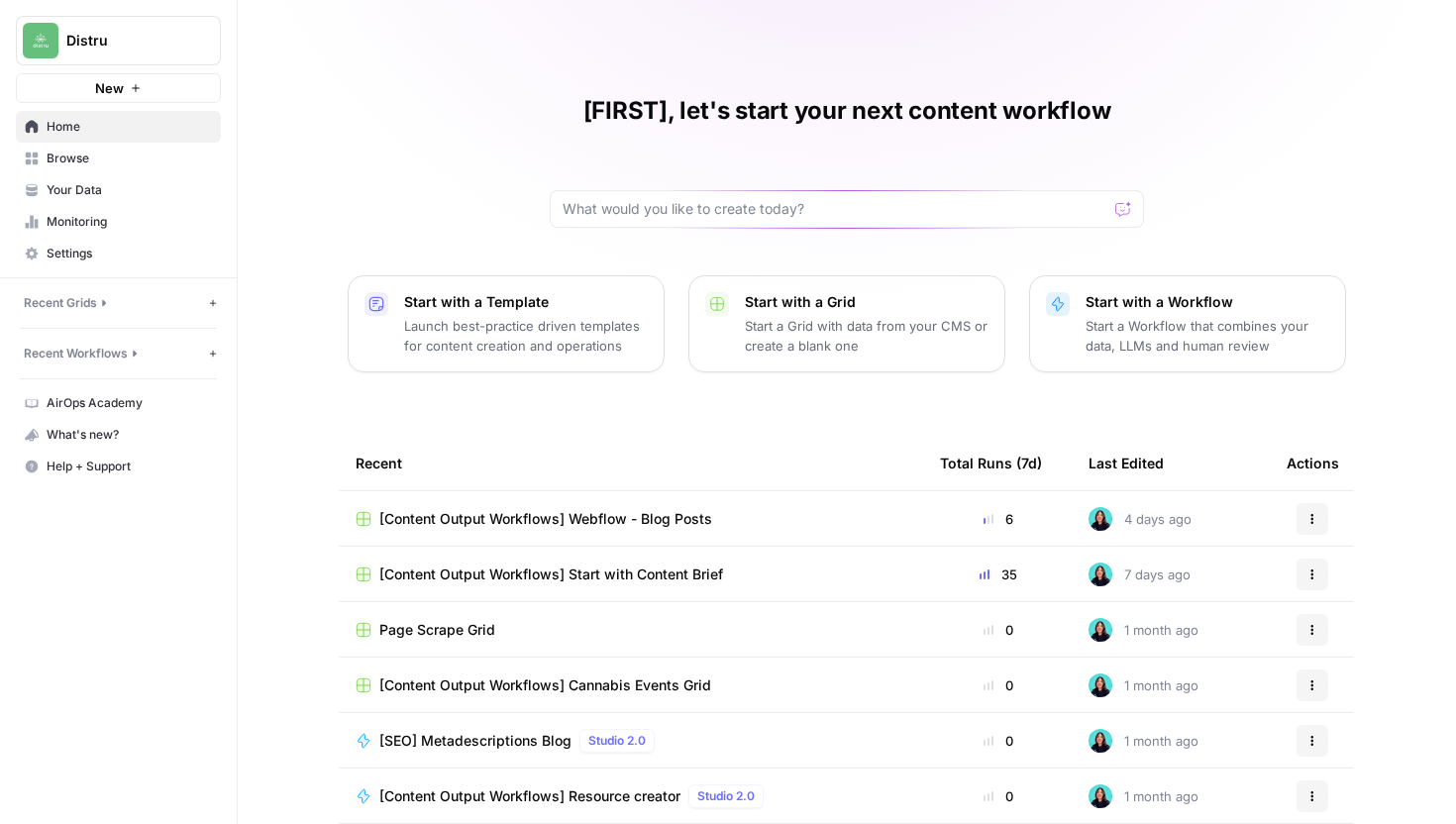 scroll, scrollTop: 0, scrollLeft: 0, axis: both 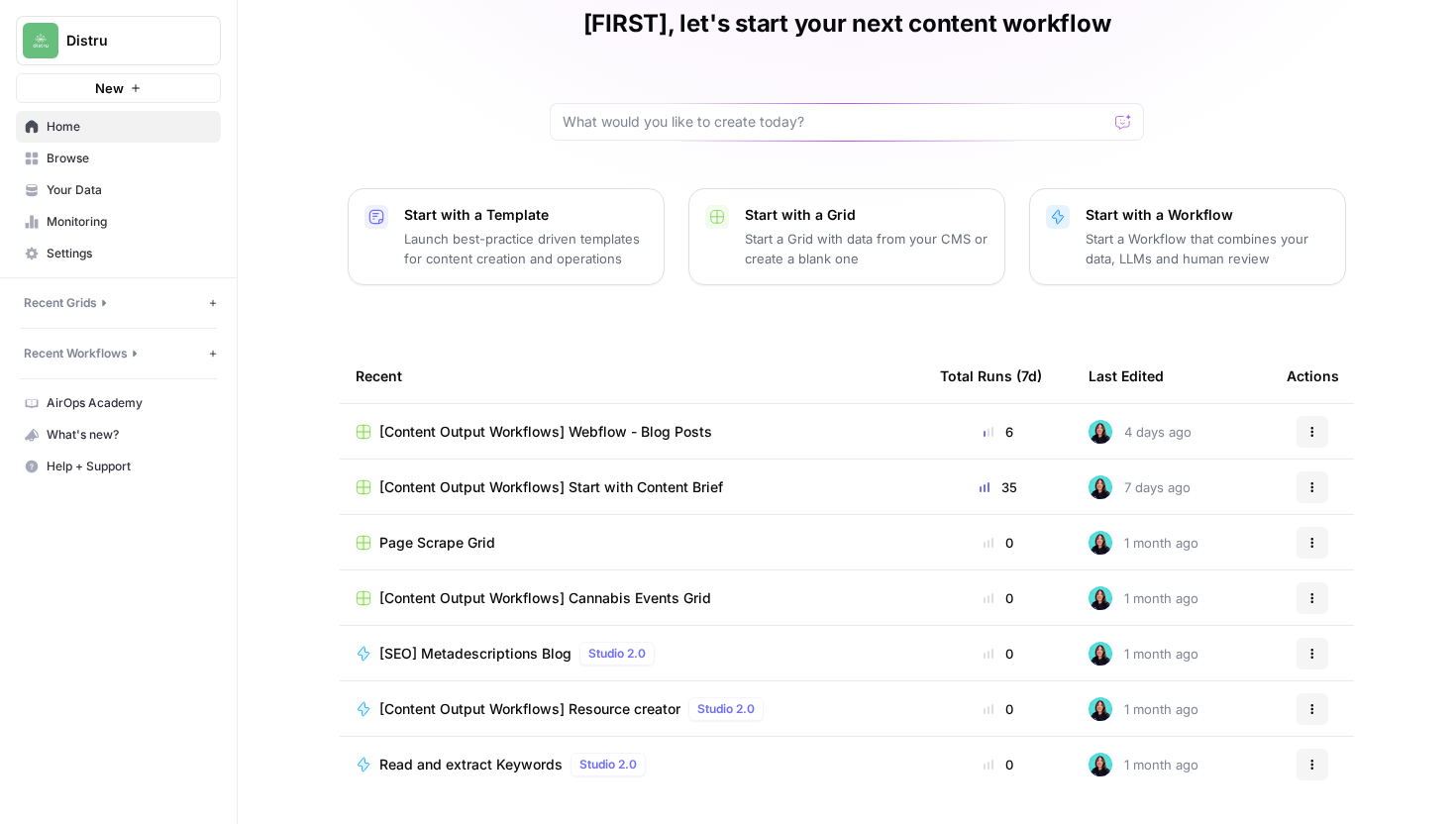 click on "[Content Output Workflows] Webflow - Blog Posts" at bounding box center [546, 432] 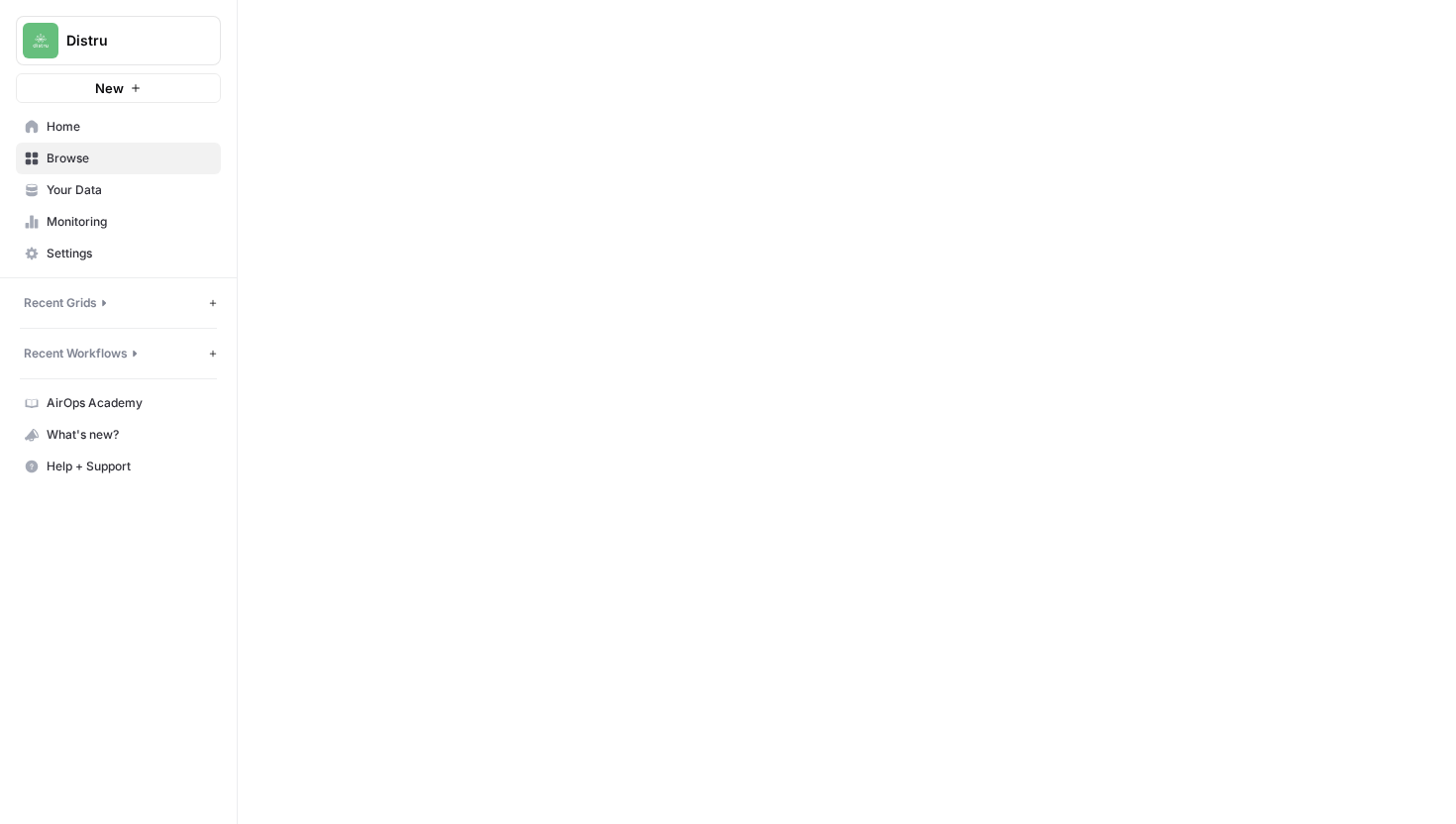 scroll, scrollTop: 0, scrollLeft: 0, axis: both 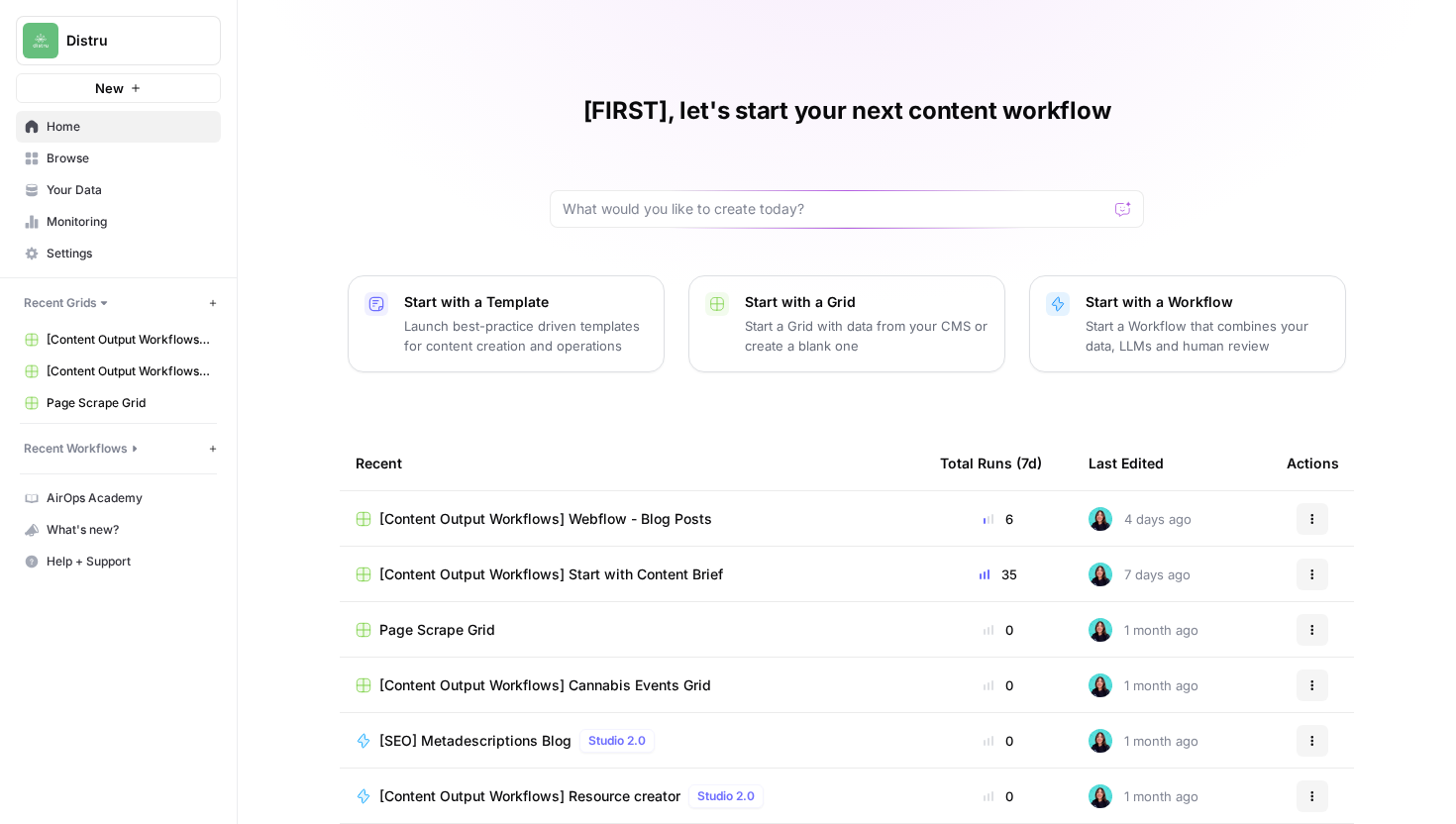 click on "[Content Output Workflows] Webflow - Blog Posts" at bounding box center [546, 519] 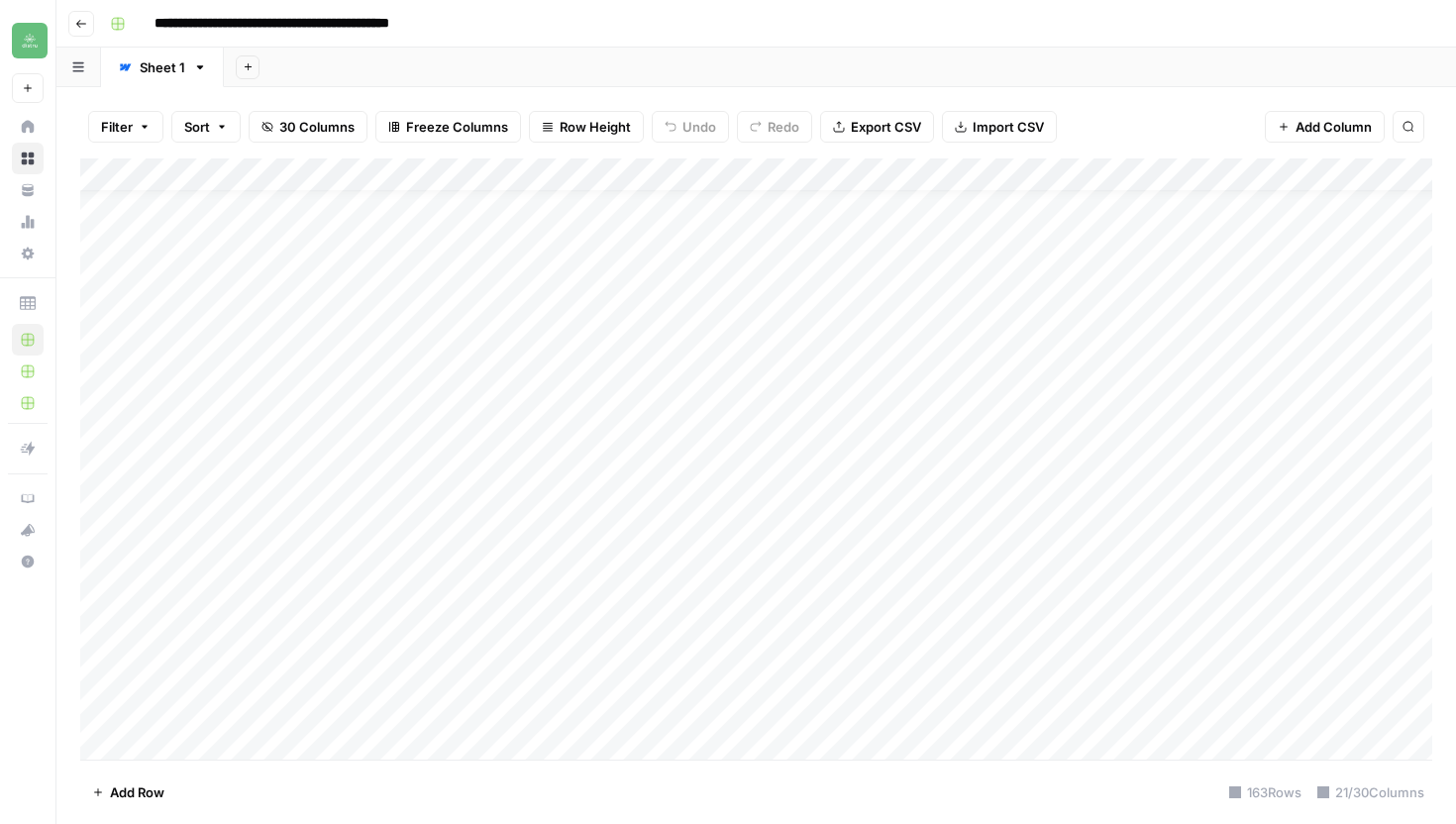 scroll, scrollTop: 0, scrollLeft: 0, axis: both 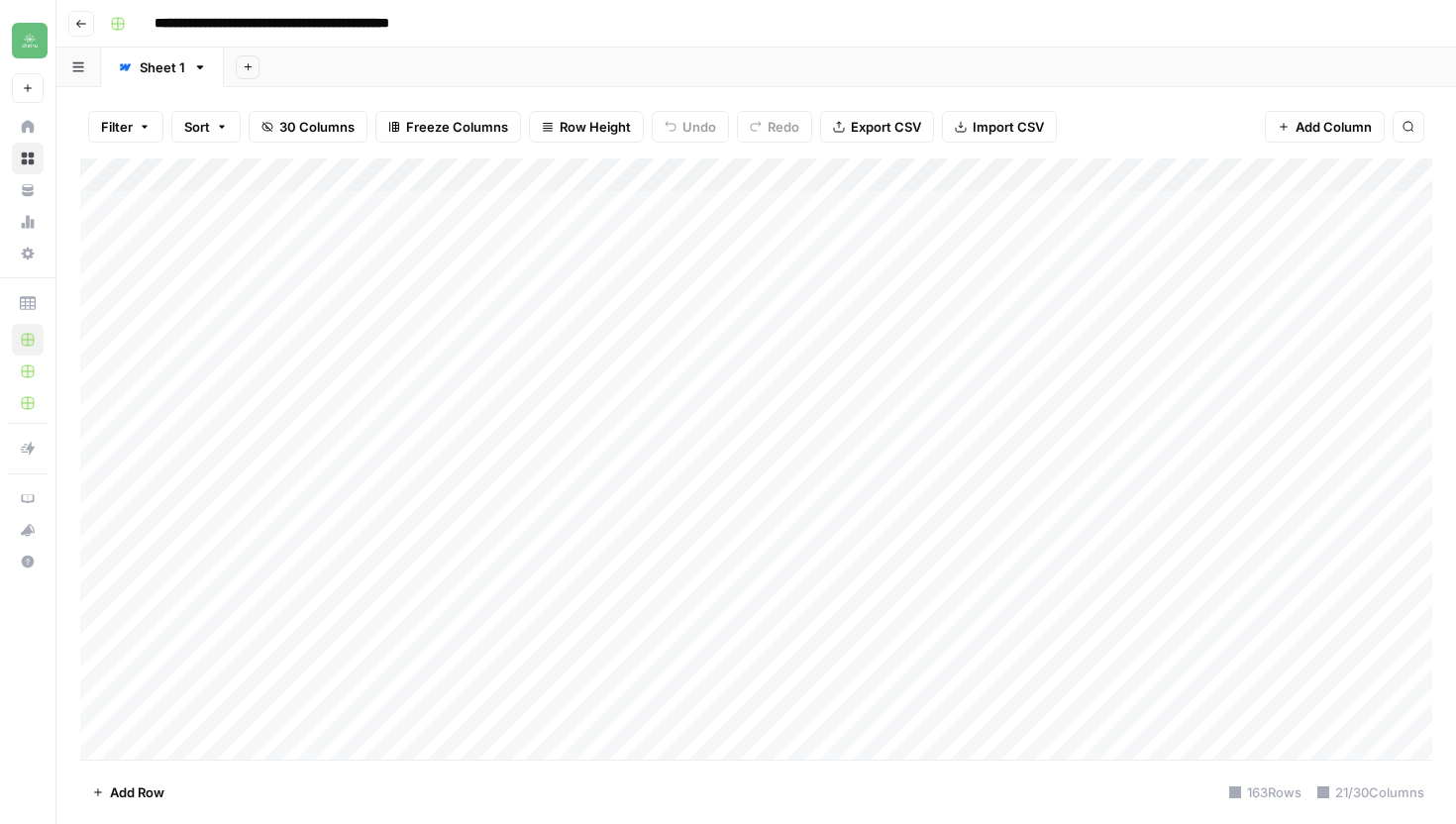 click on "Go back" at bounding box center [81, 24] 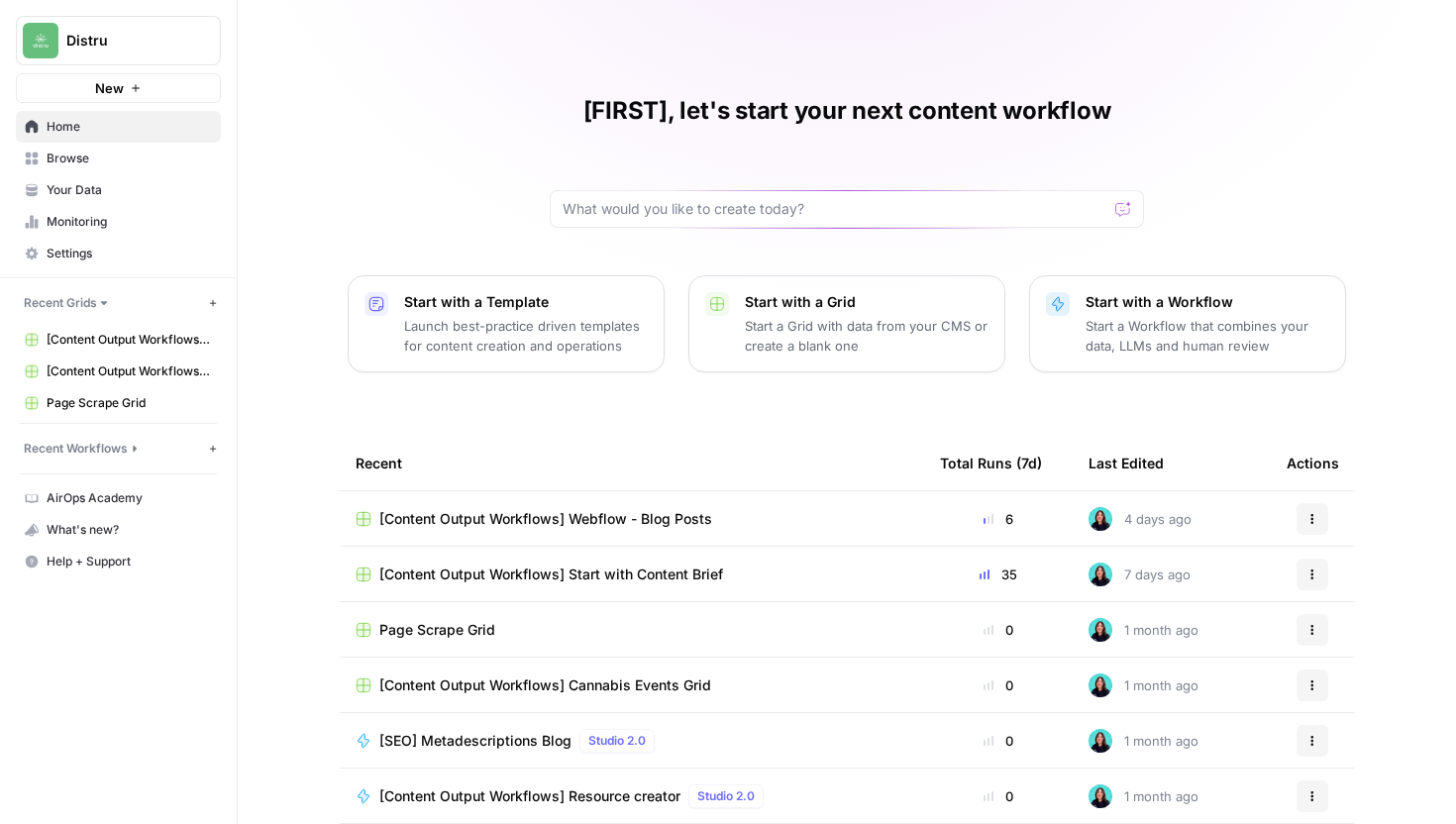 click on "[Content Output Workflows] Start with Content Brief" at bounding box center (551, 574) 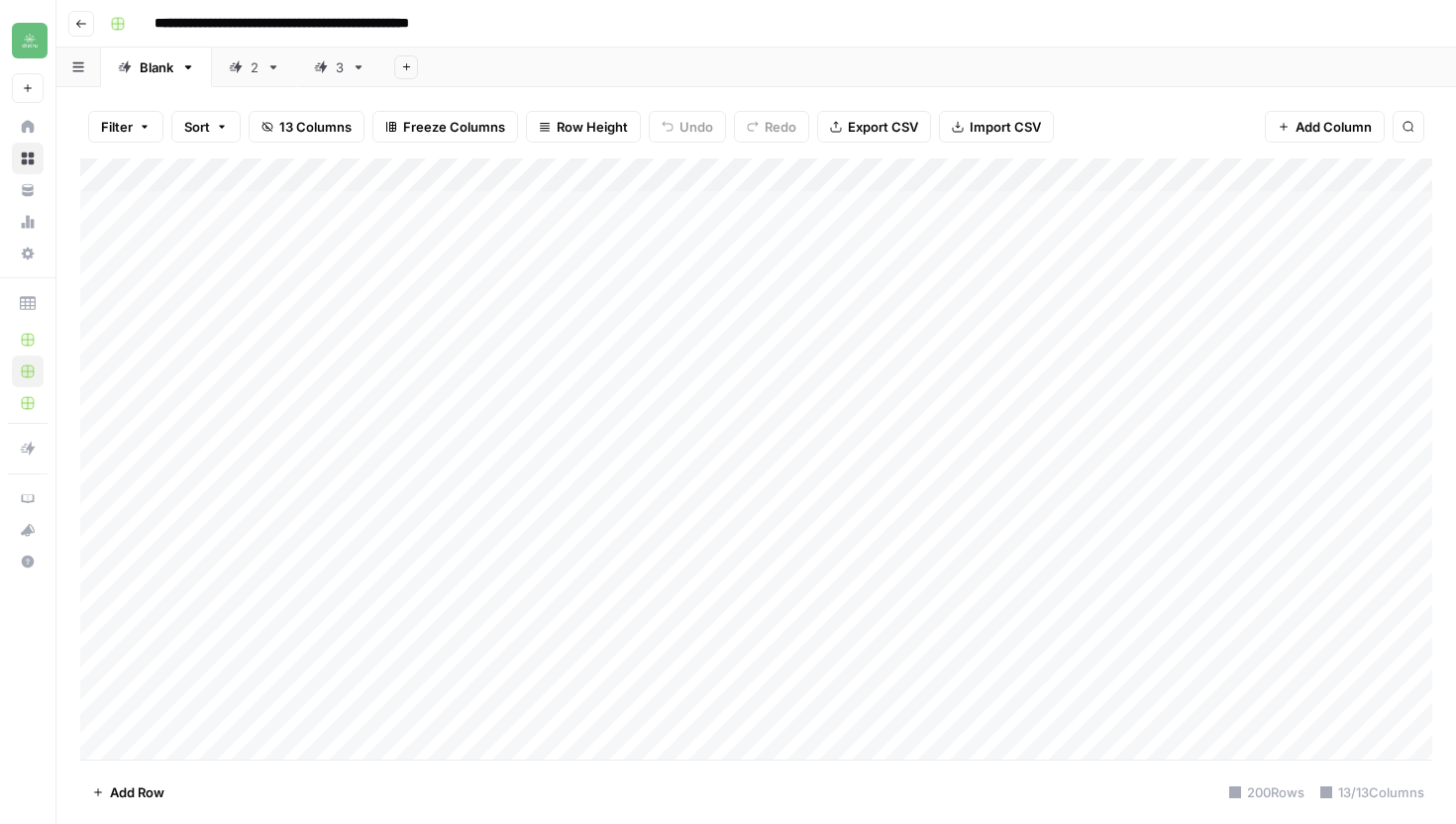 click 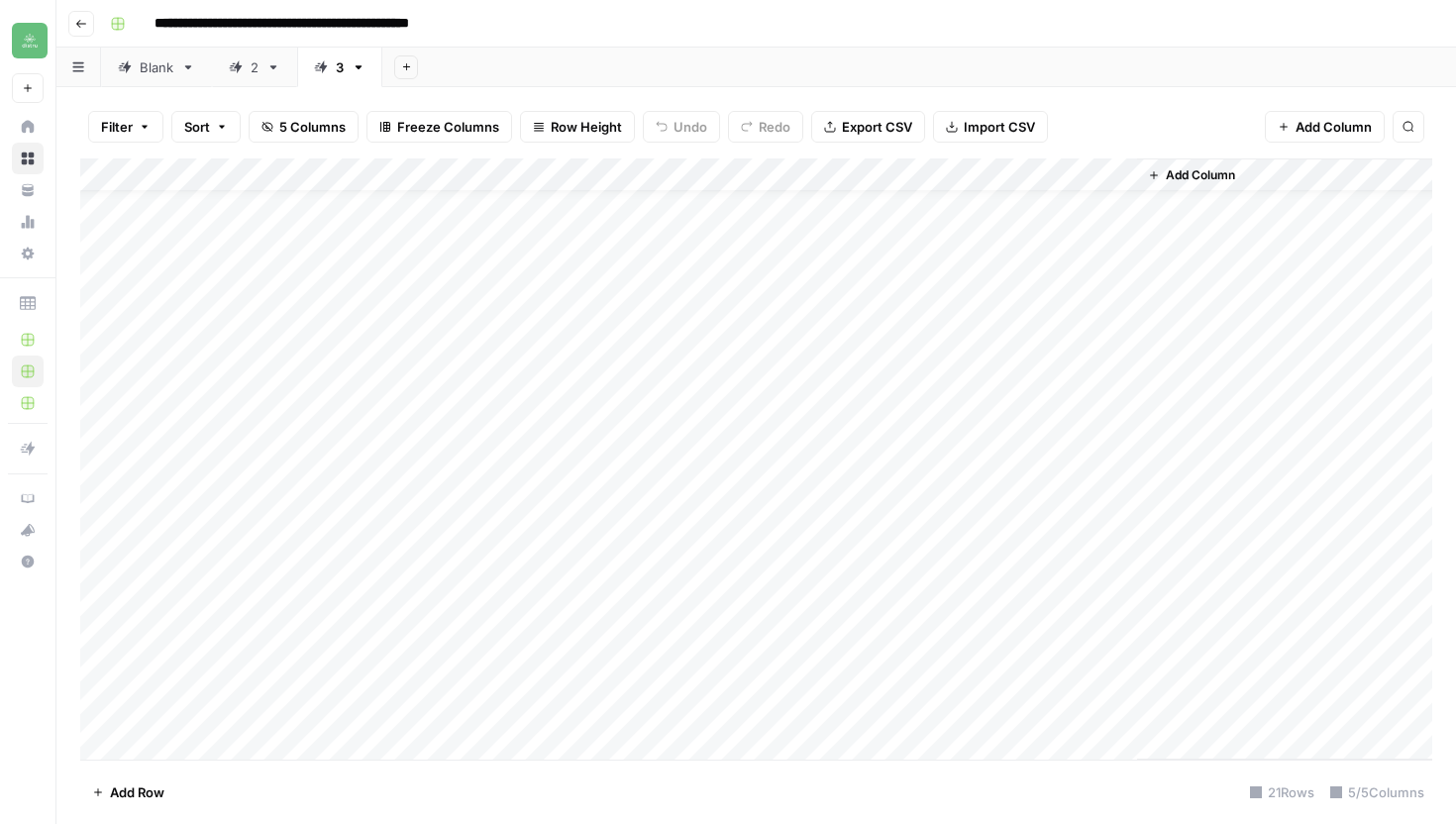 scroll, scrollTop: 0, scrollLeft: 0, axis: both 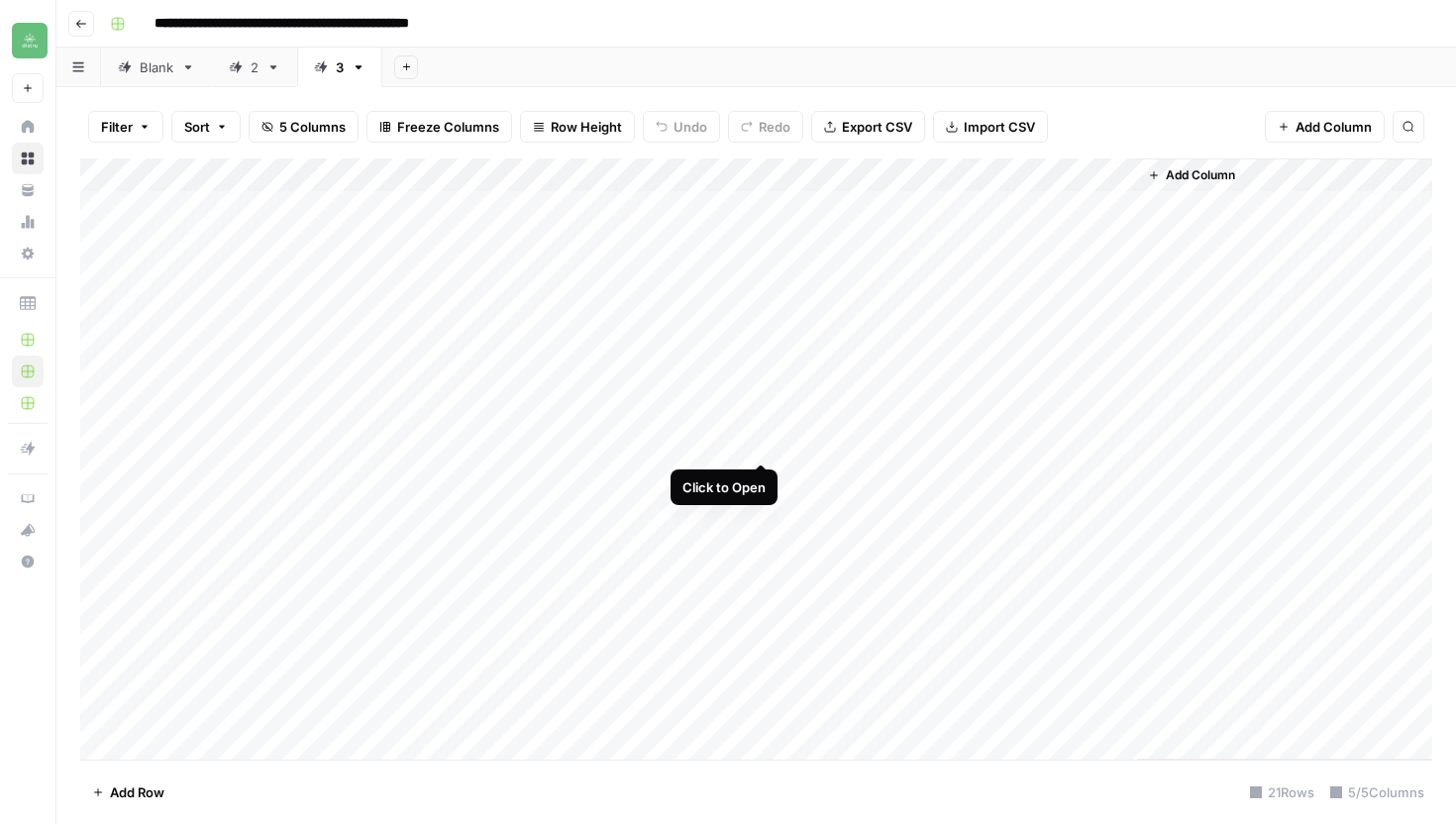 click on "Add Column" at bounding box center (756, 459) 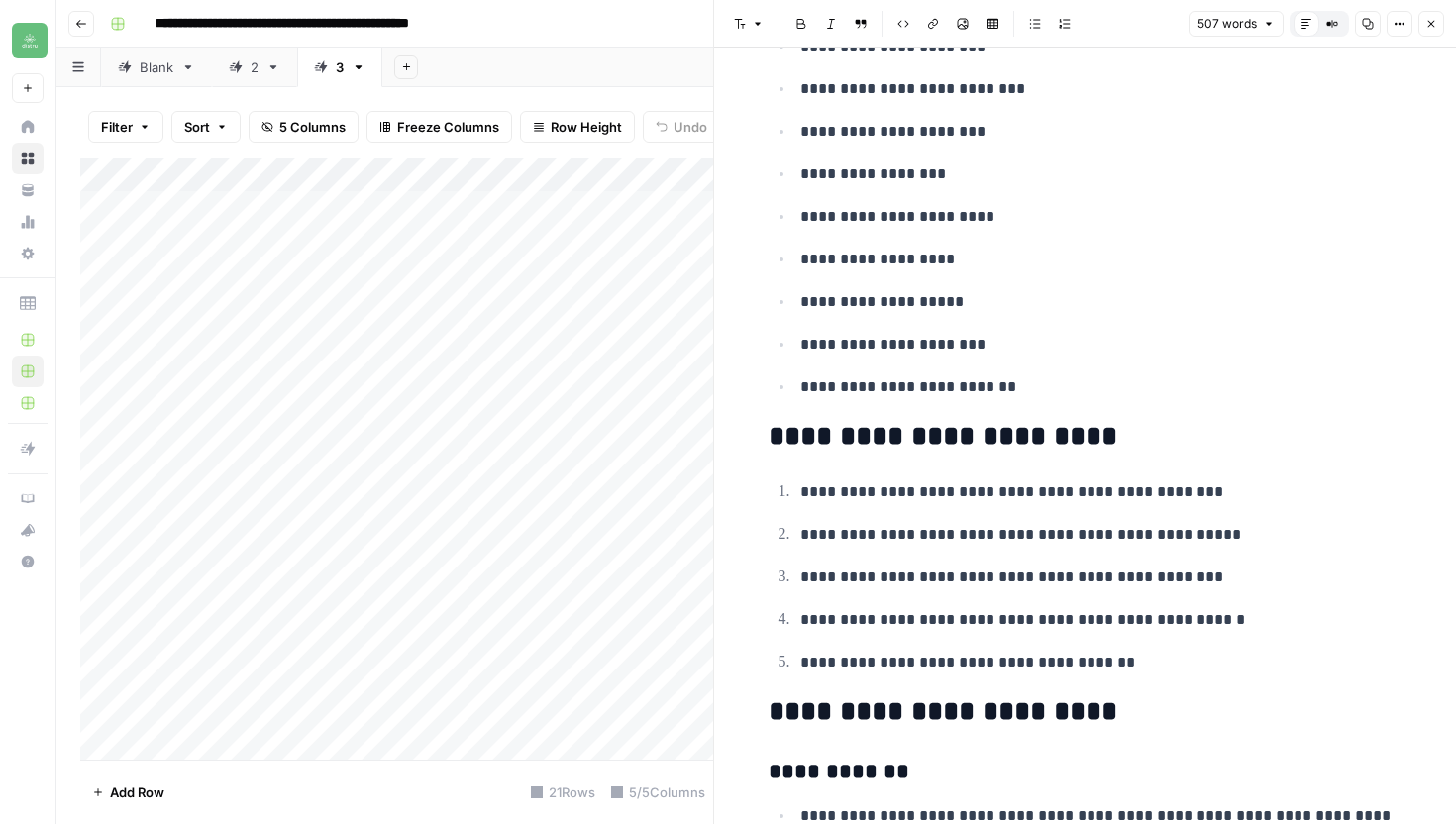 scroll, scrollTop: 0, scrollLeft: 0, axis: both 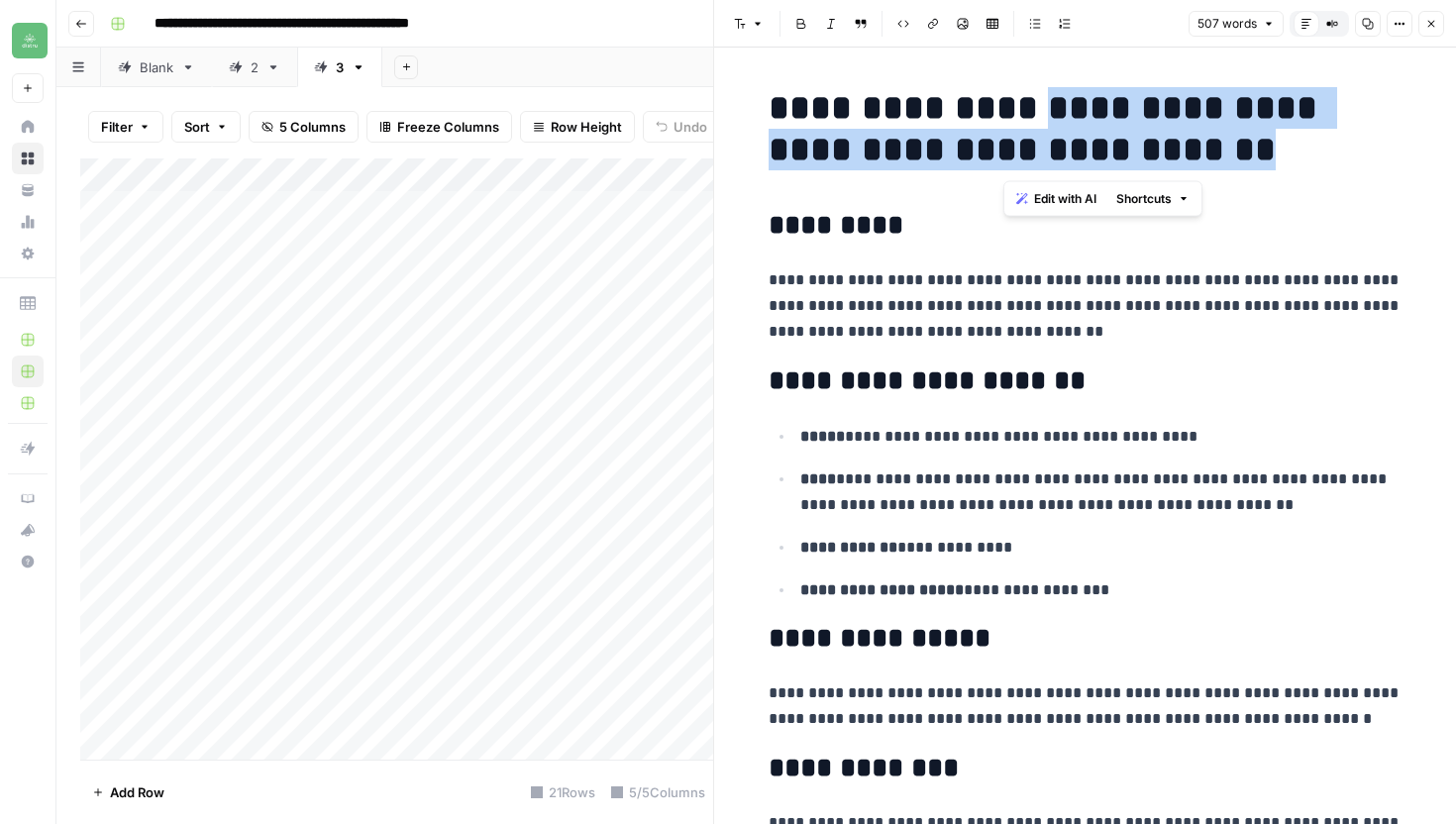 drag, startPoint x: 1002, startPoint y: 97, endPoint x: 1189, endPoint y: 147, distance: 193.56911 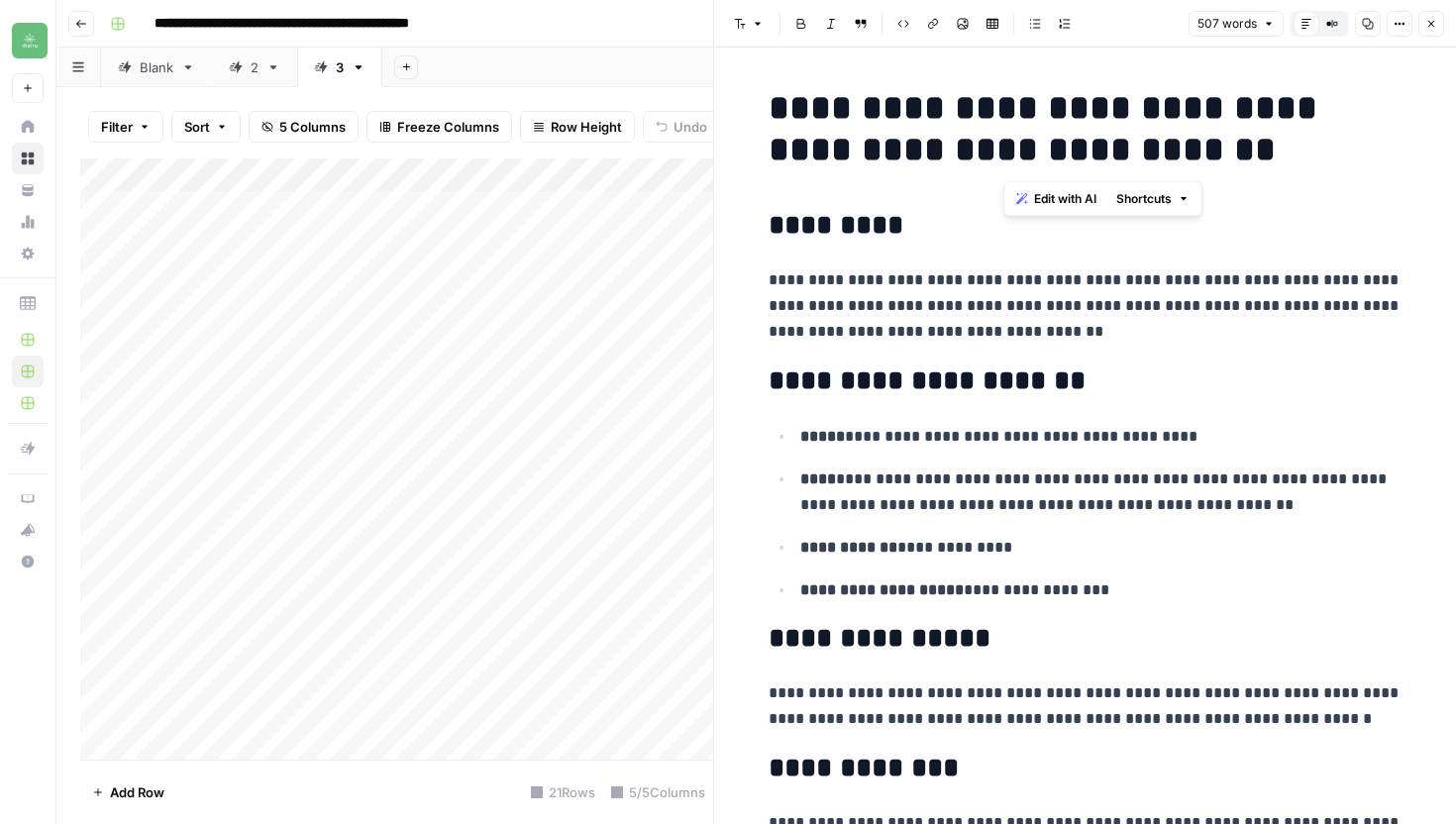 click on "**********" at bounding box center [1086, 306] 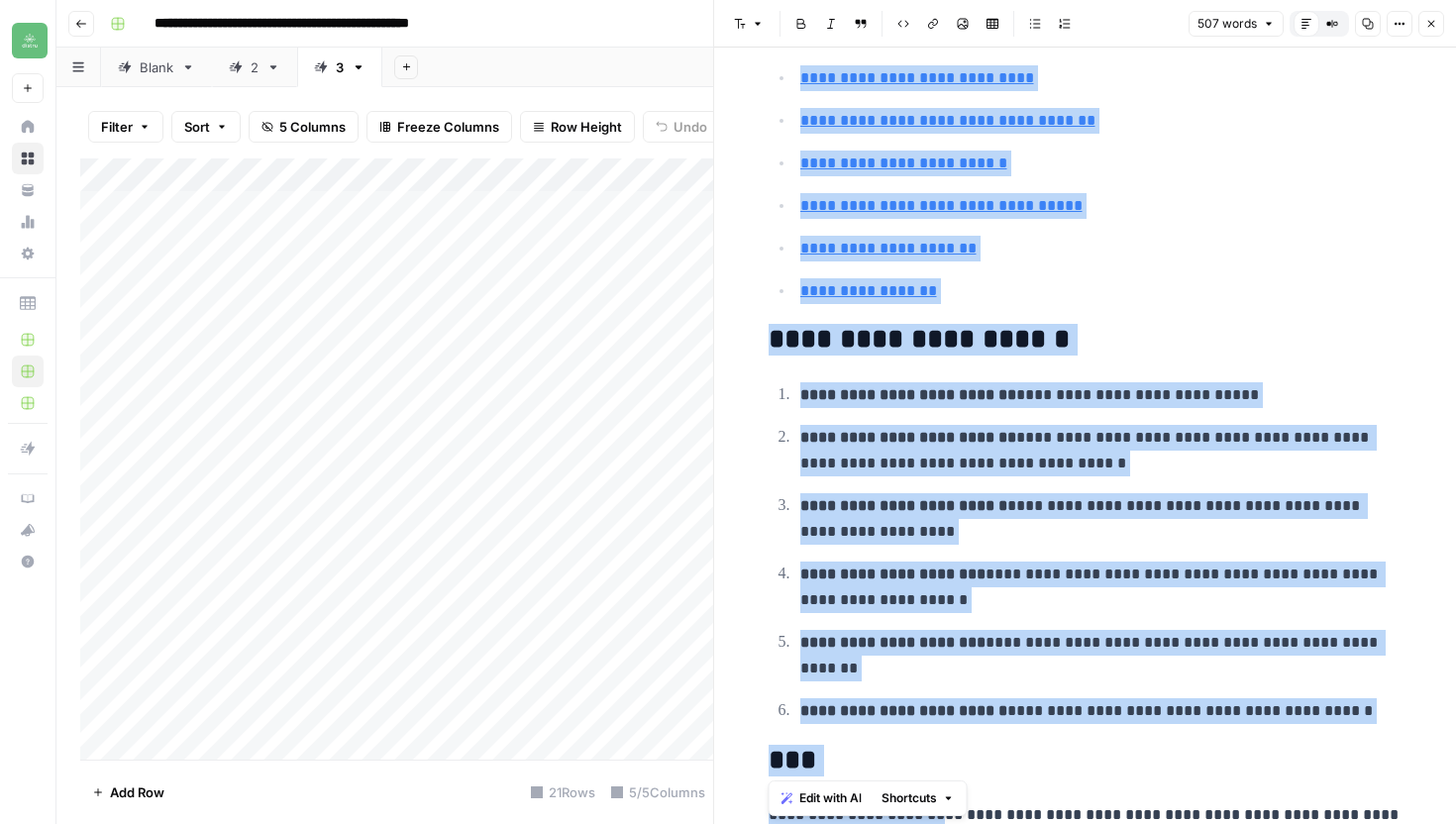 scroll, scrollTop: 2989, scrollLeft: 0, axis: vertical 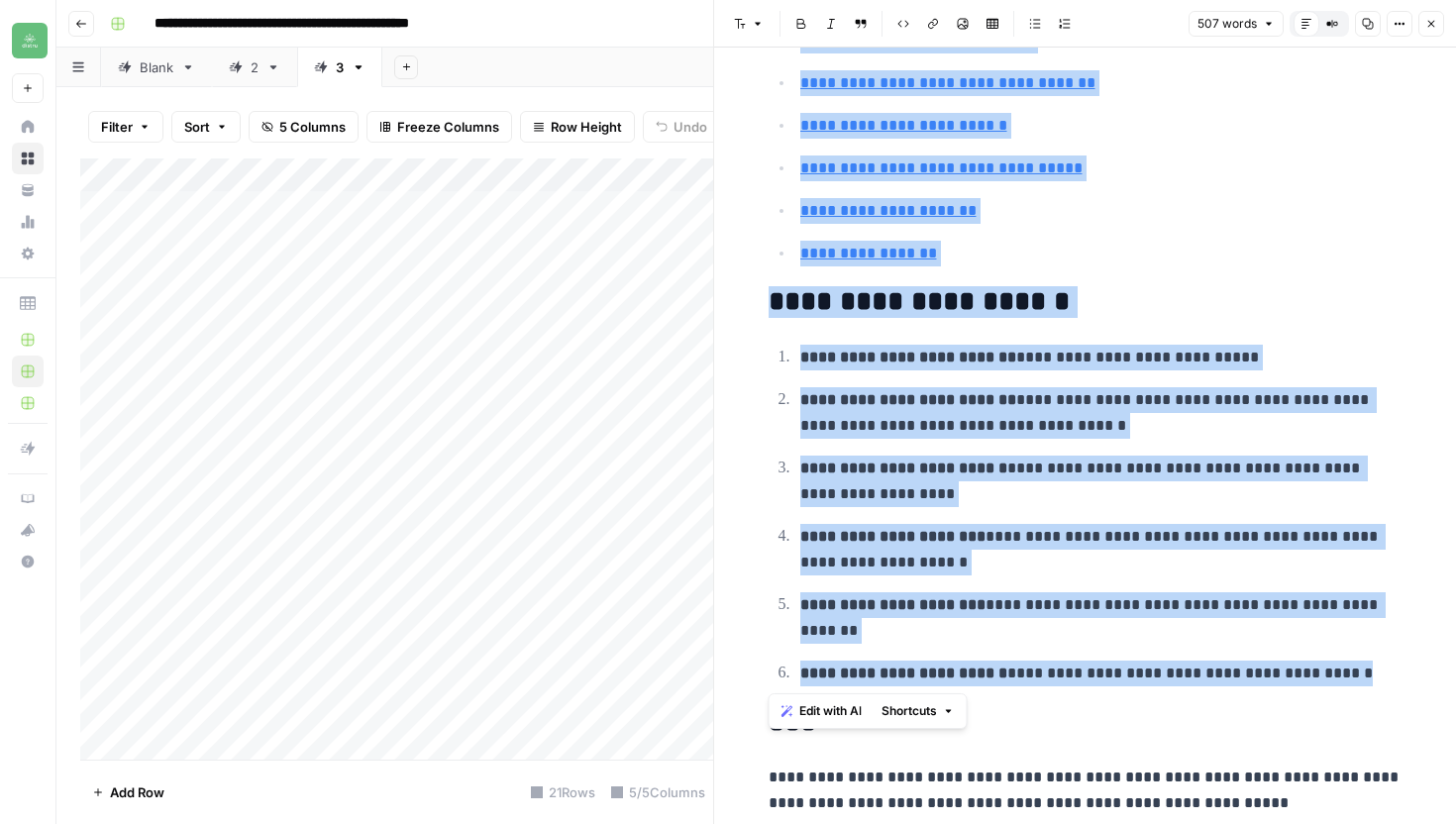 drag, startPoint x: 771, startPoint y: 102, endPoint x: 1375, endPoint y: 671, distance: 829.8054 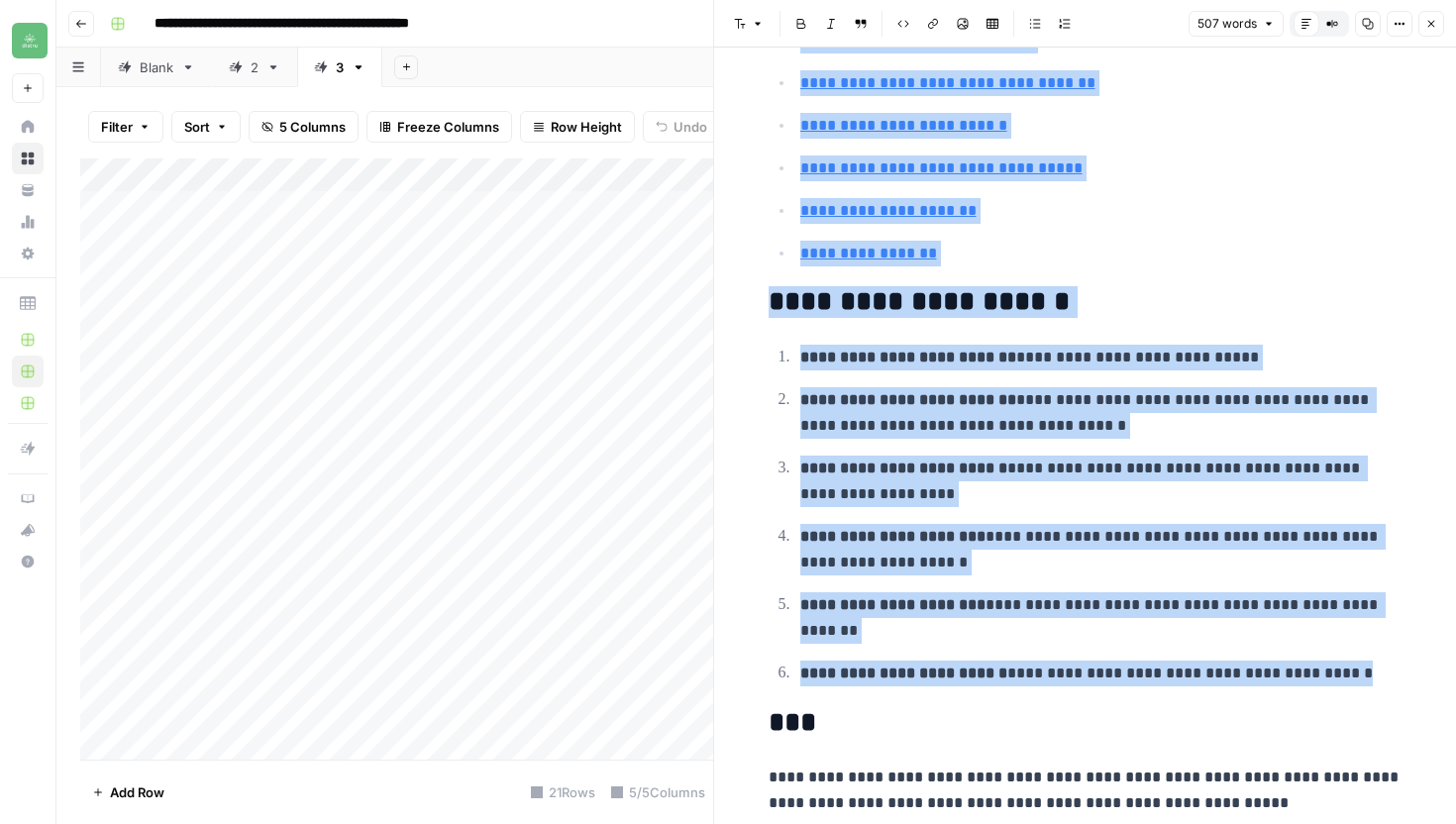 click on "Close" at bounding box center [1431, 24] 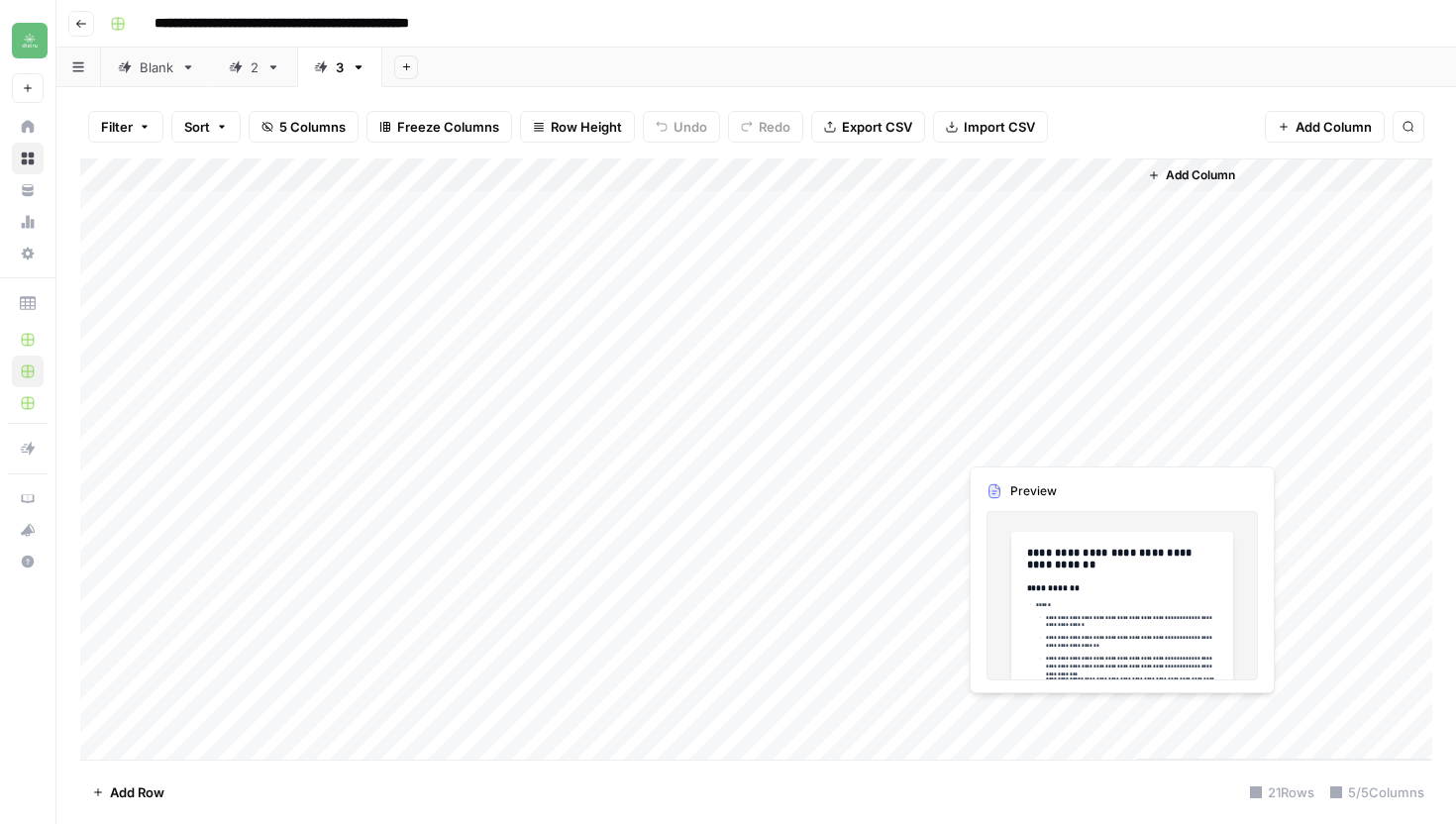 click on "Add Column" at bounding box center (756, 459) 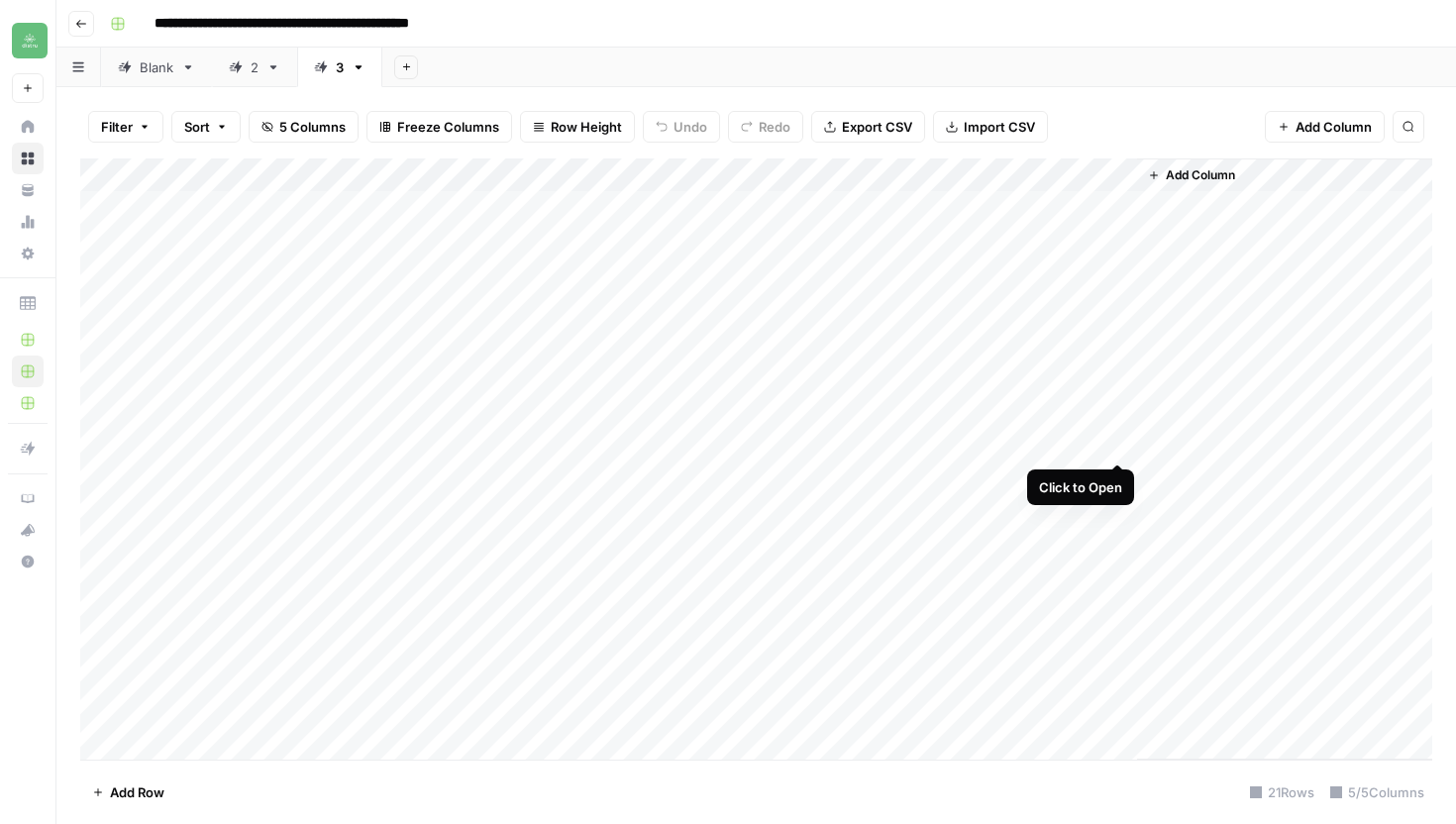 click on "Add Column" at bounding box center [756, 459] 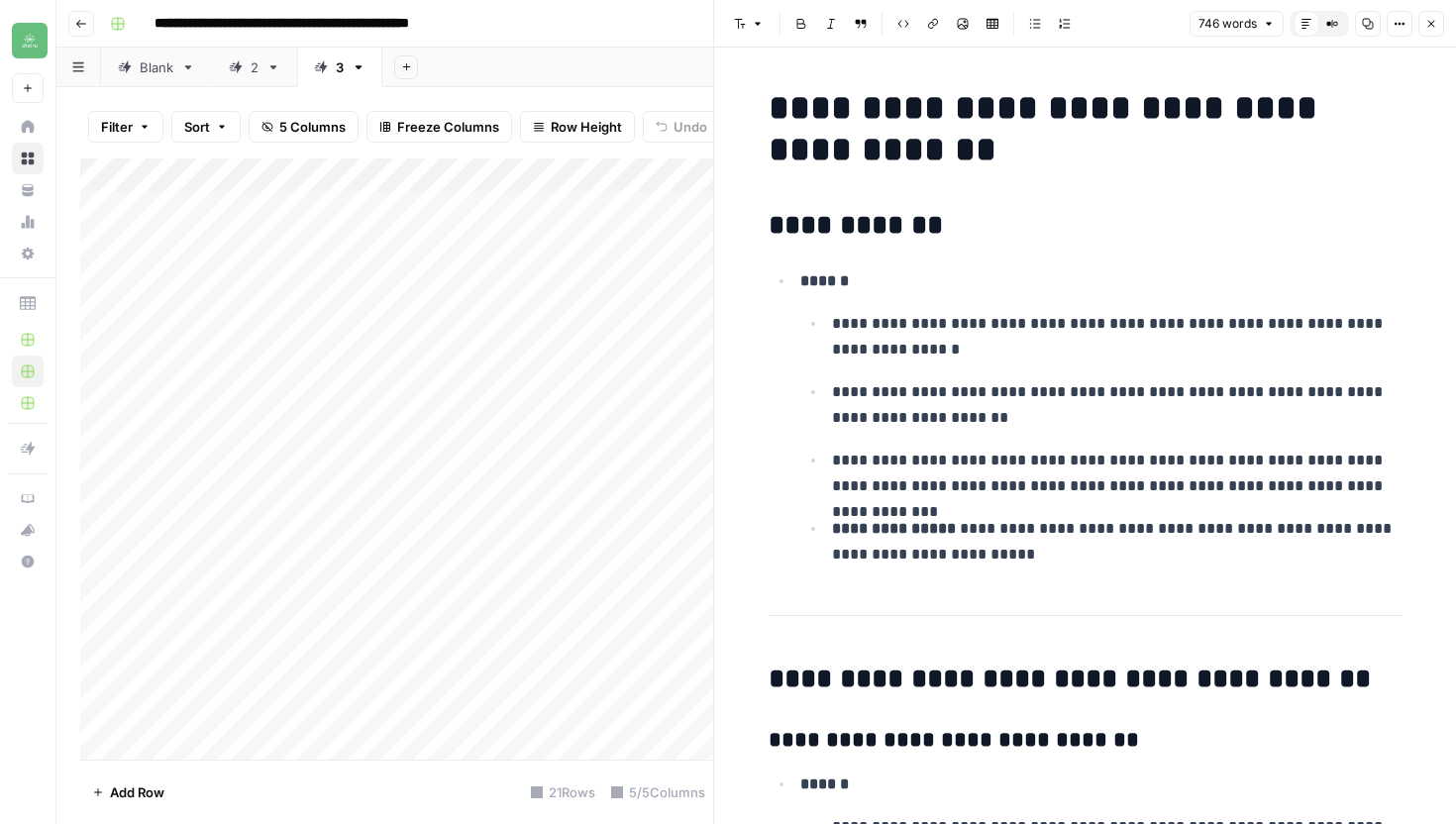click 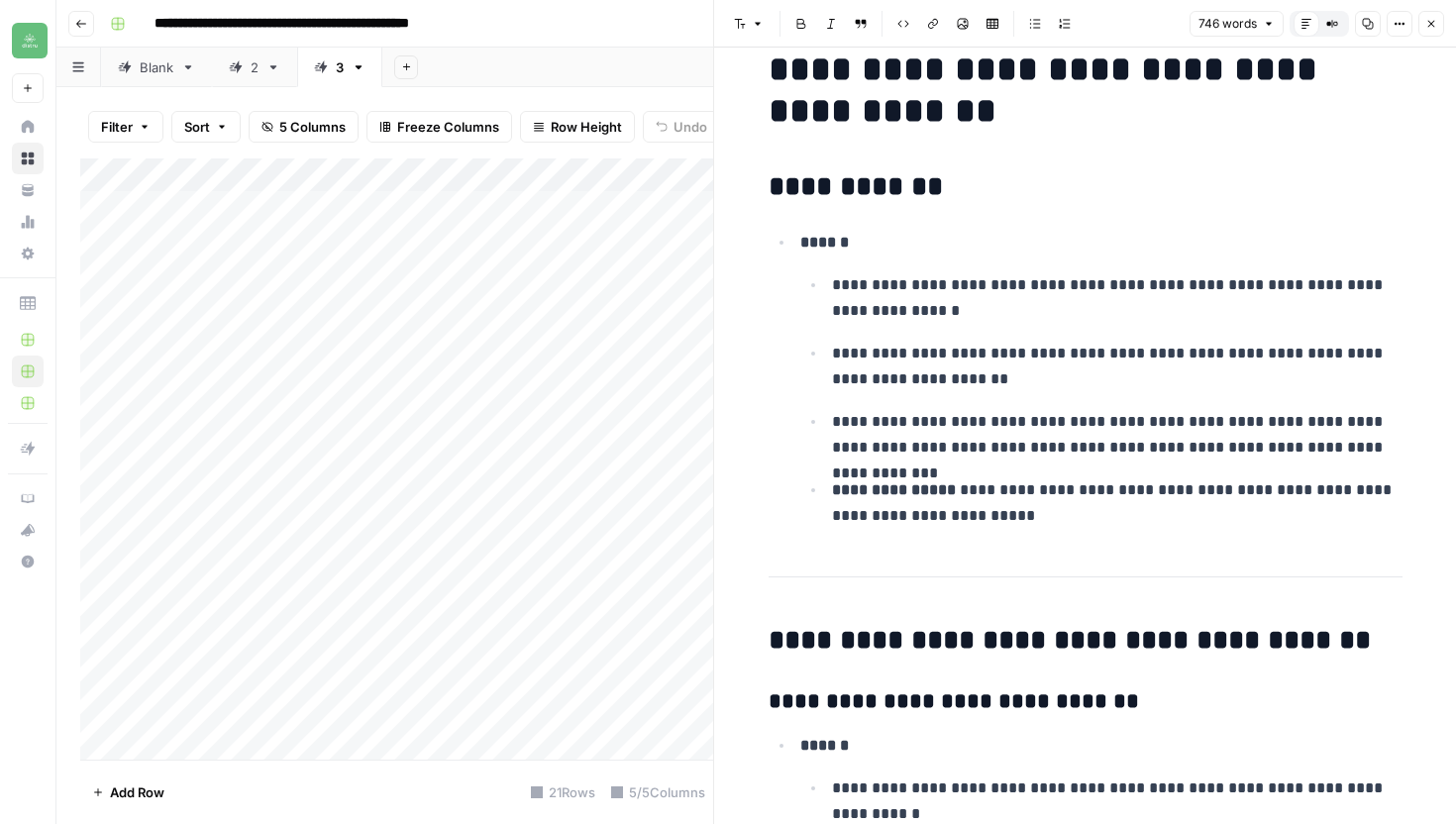 scroll, scrollTop: 0, scrollLeft: 0, axis: both 